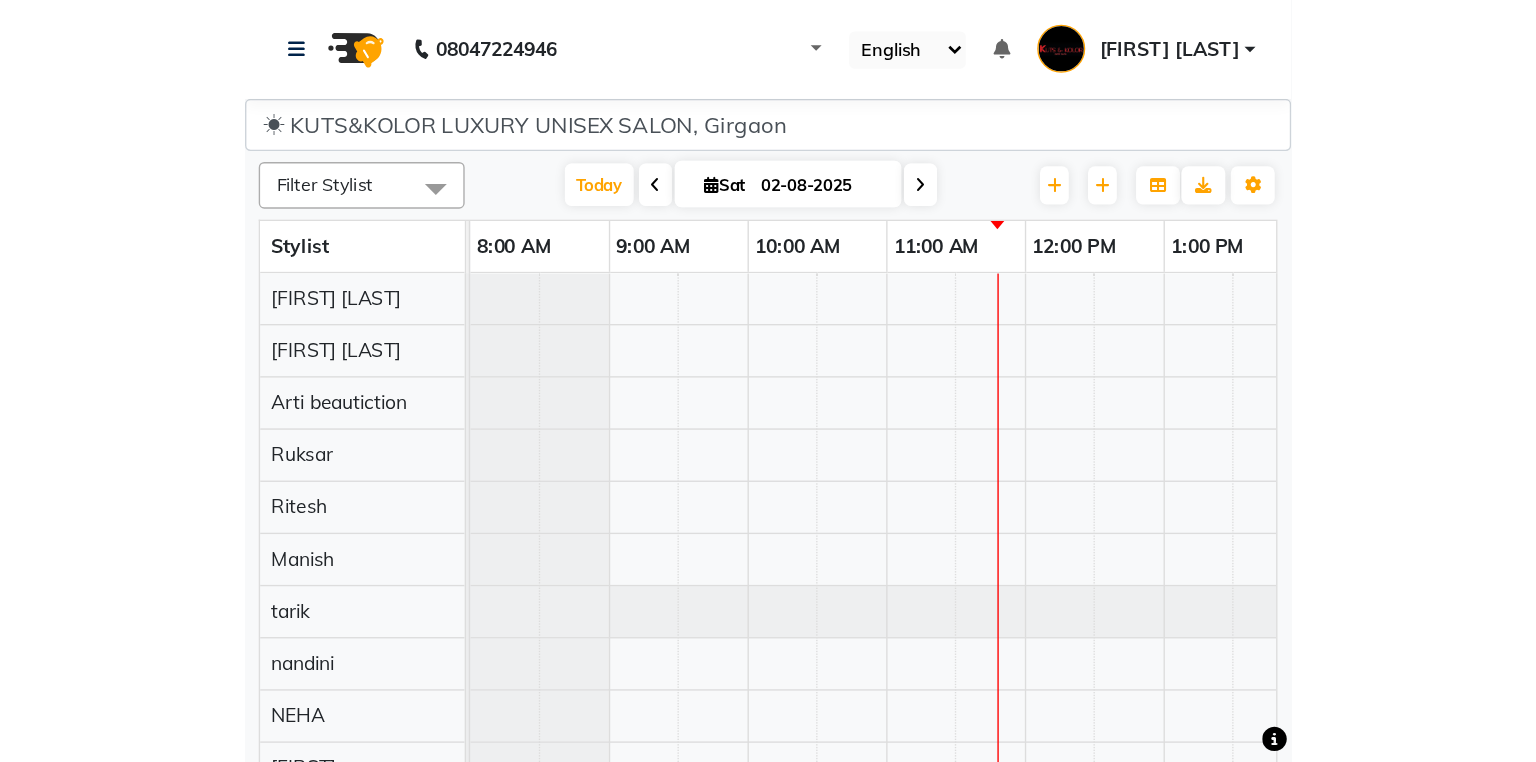 scroll, scrollTop: 0, scrollLeft: 0, axis: both 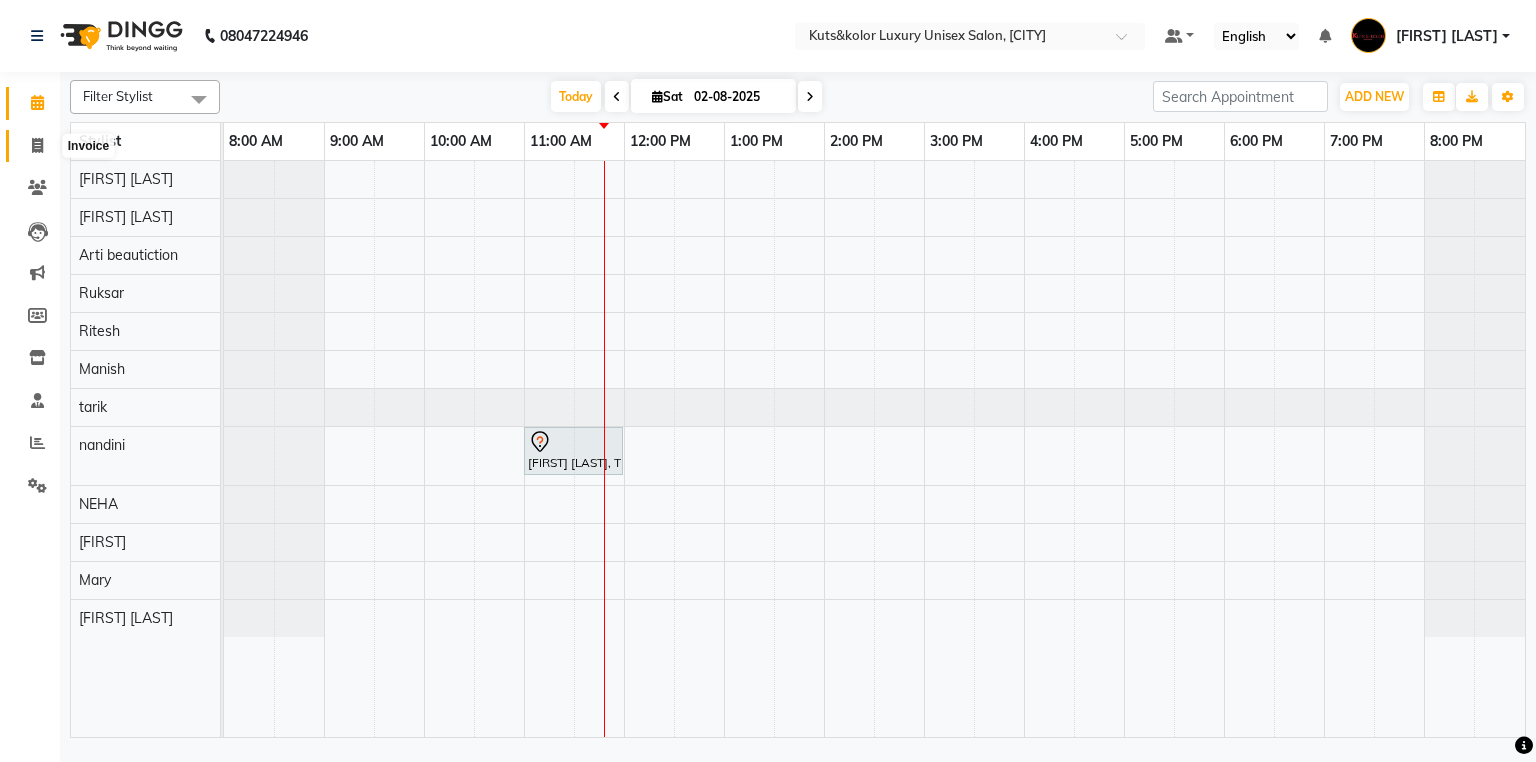 click 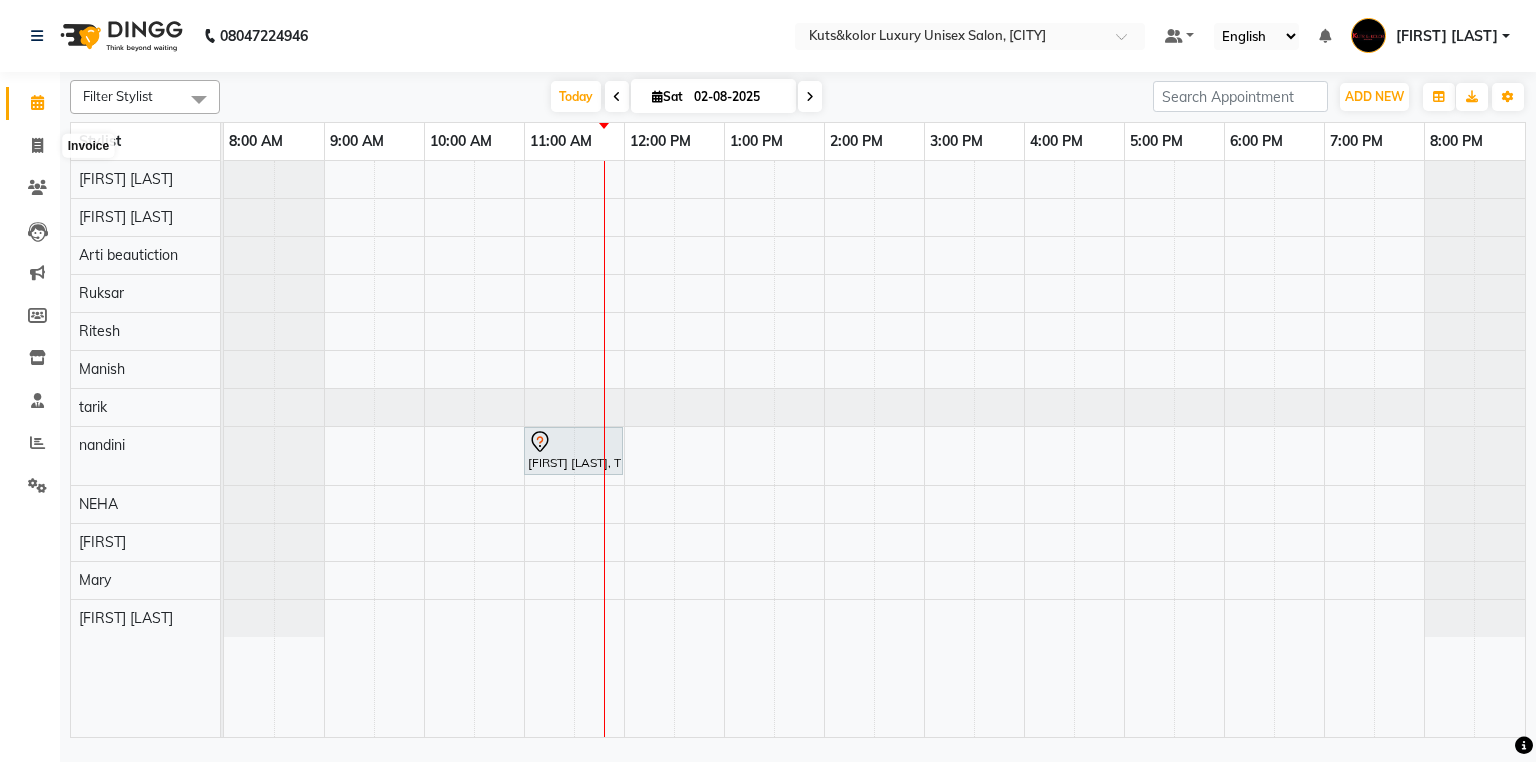 select on "7374" 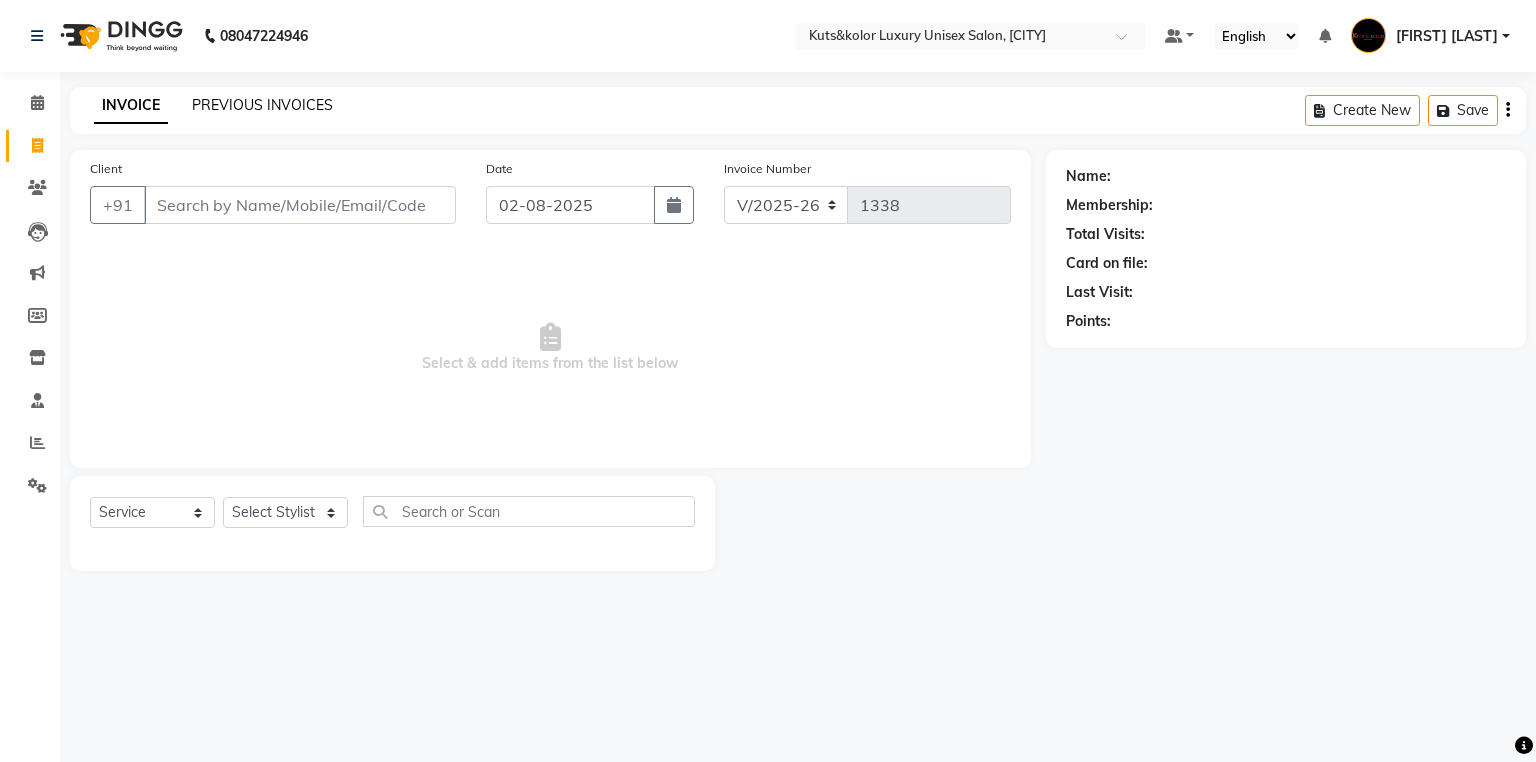 click on "PREVIOUS INVOICES" 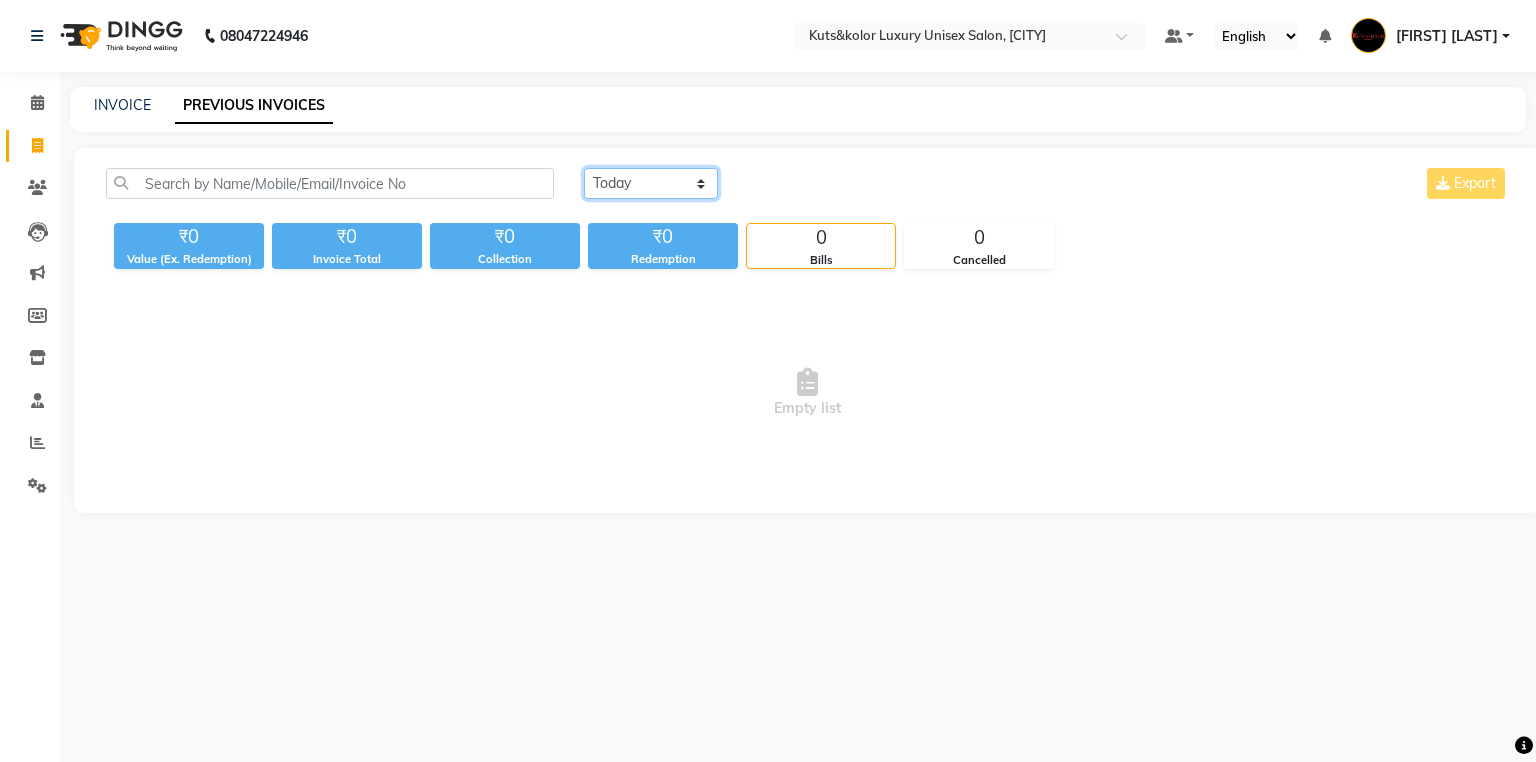 click on "Today Yesterday Custom Range" 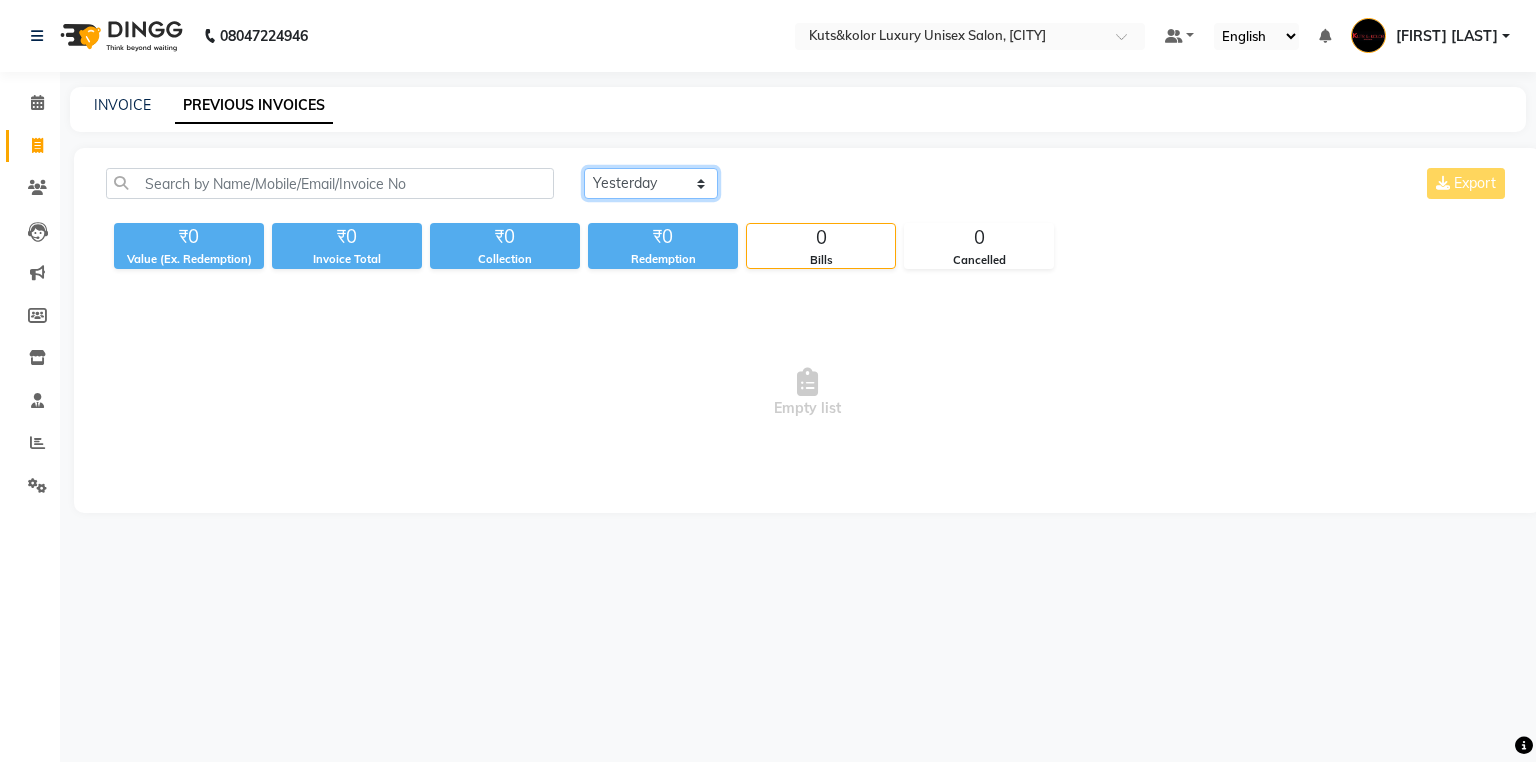 click on "Today Yesterday Custom Range" 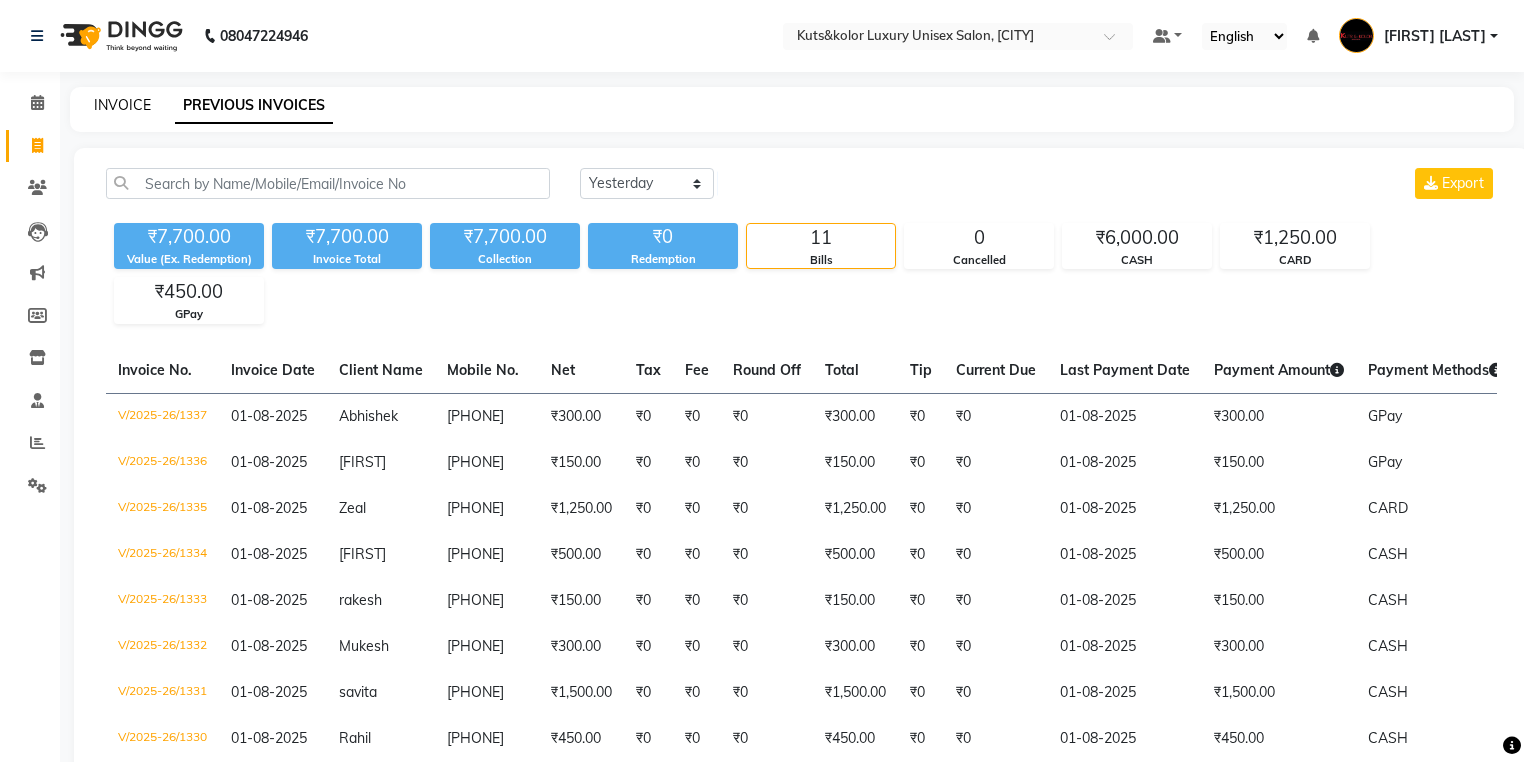 click on "INVOICE" 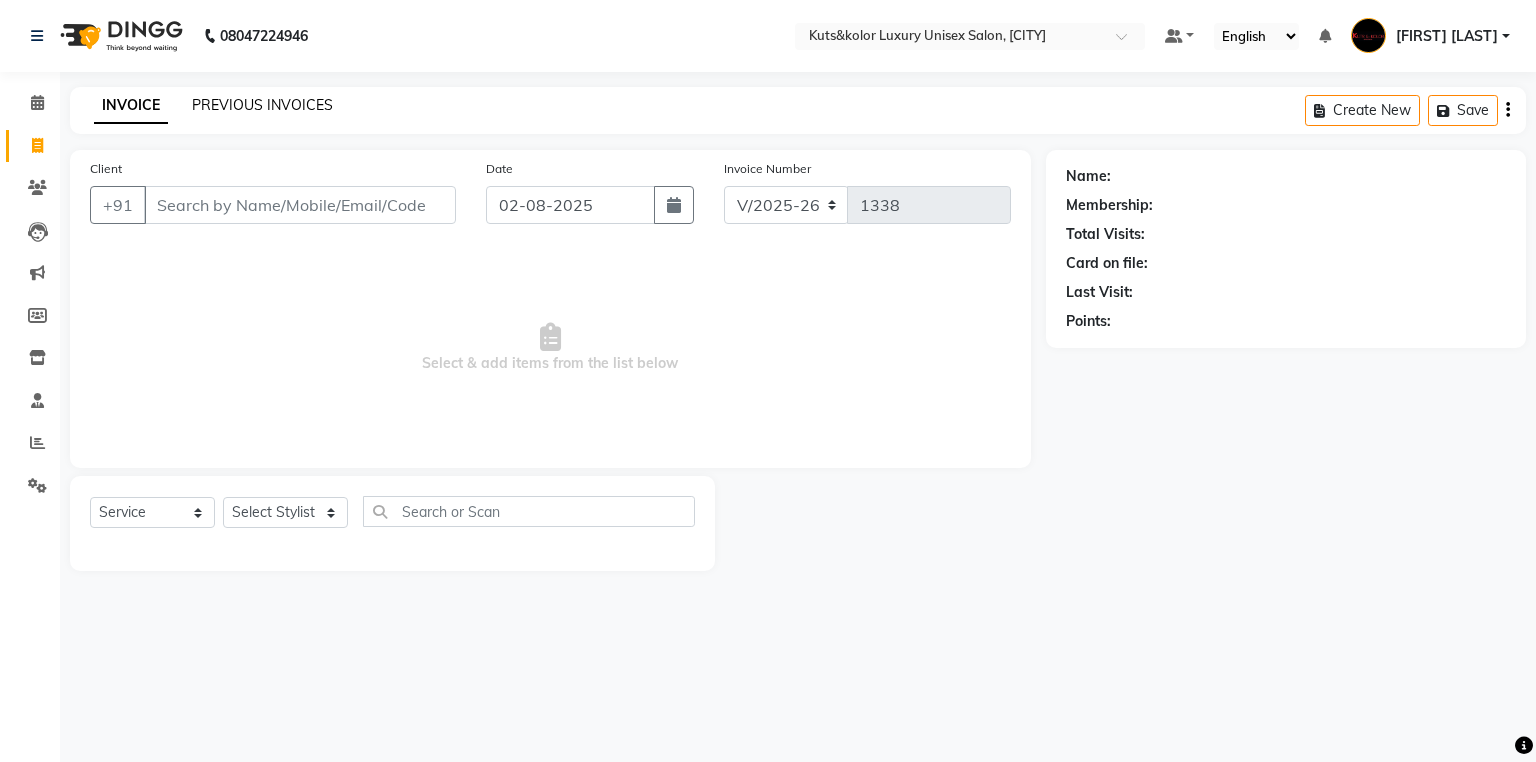 click on "PREVIOUS INVOICES" 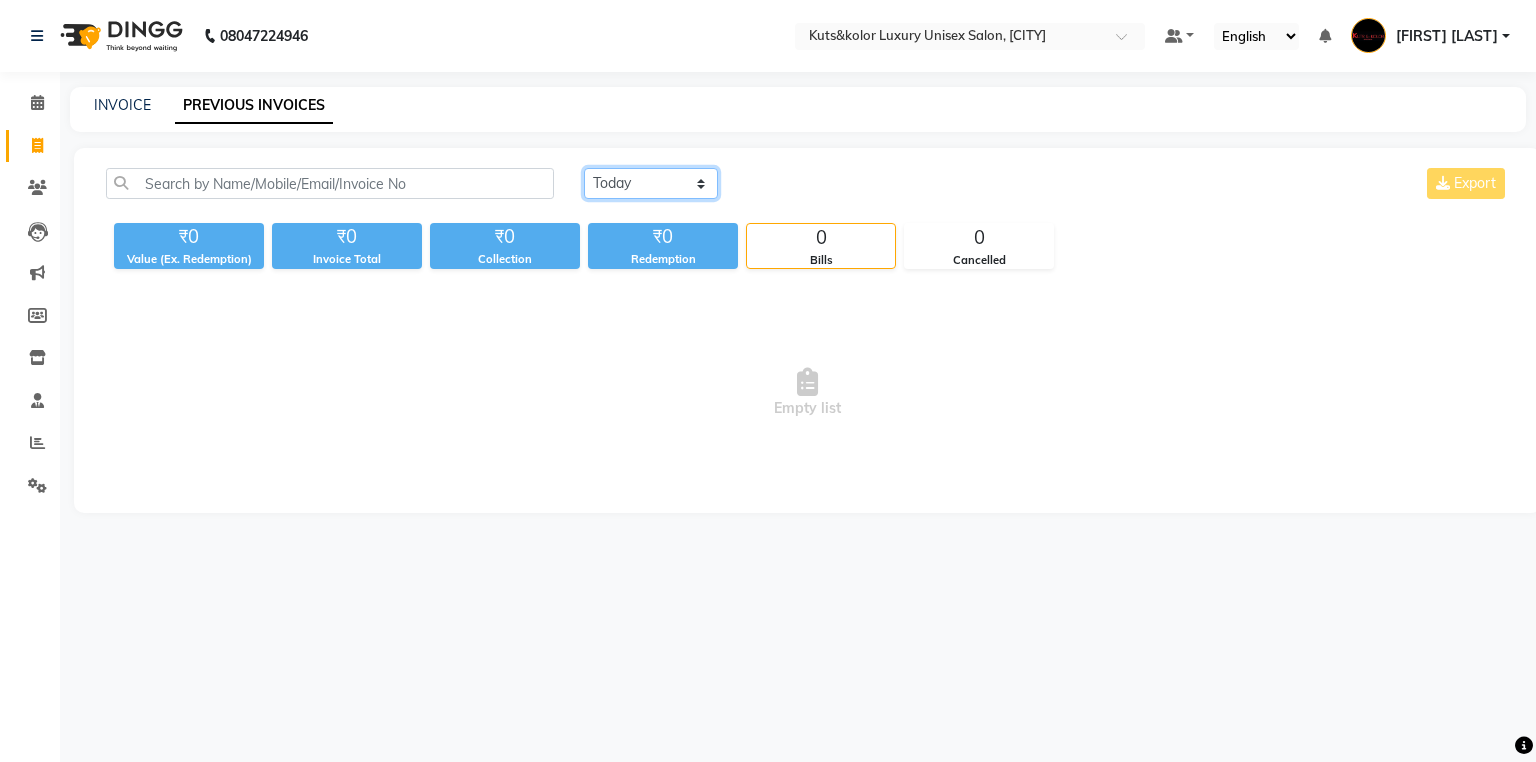 click on "Today Yesterday Custom Range" 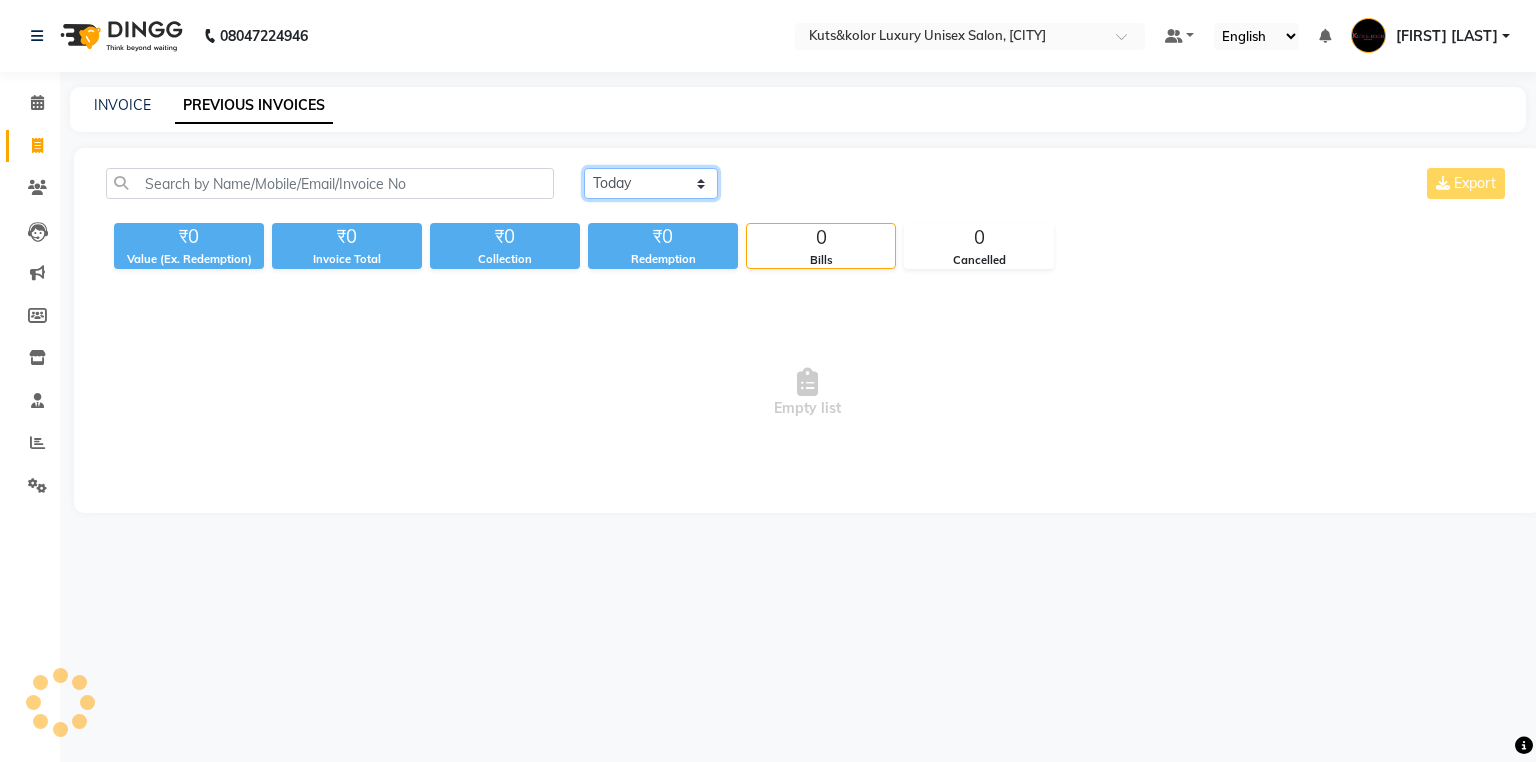 select on "yesterday" 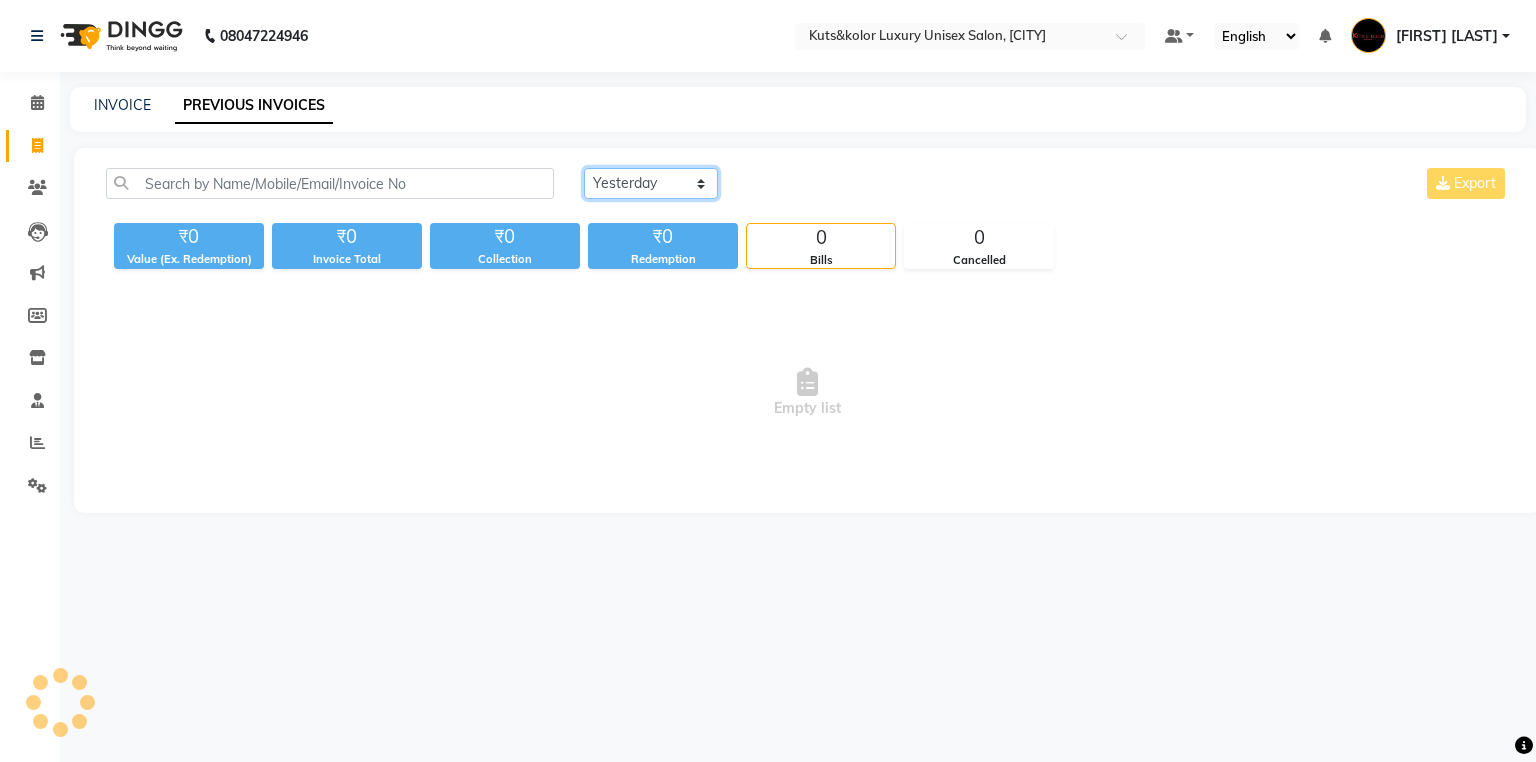 click on "Today Yesterday Custom Range" 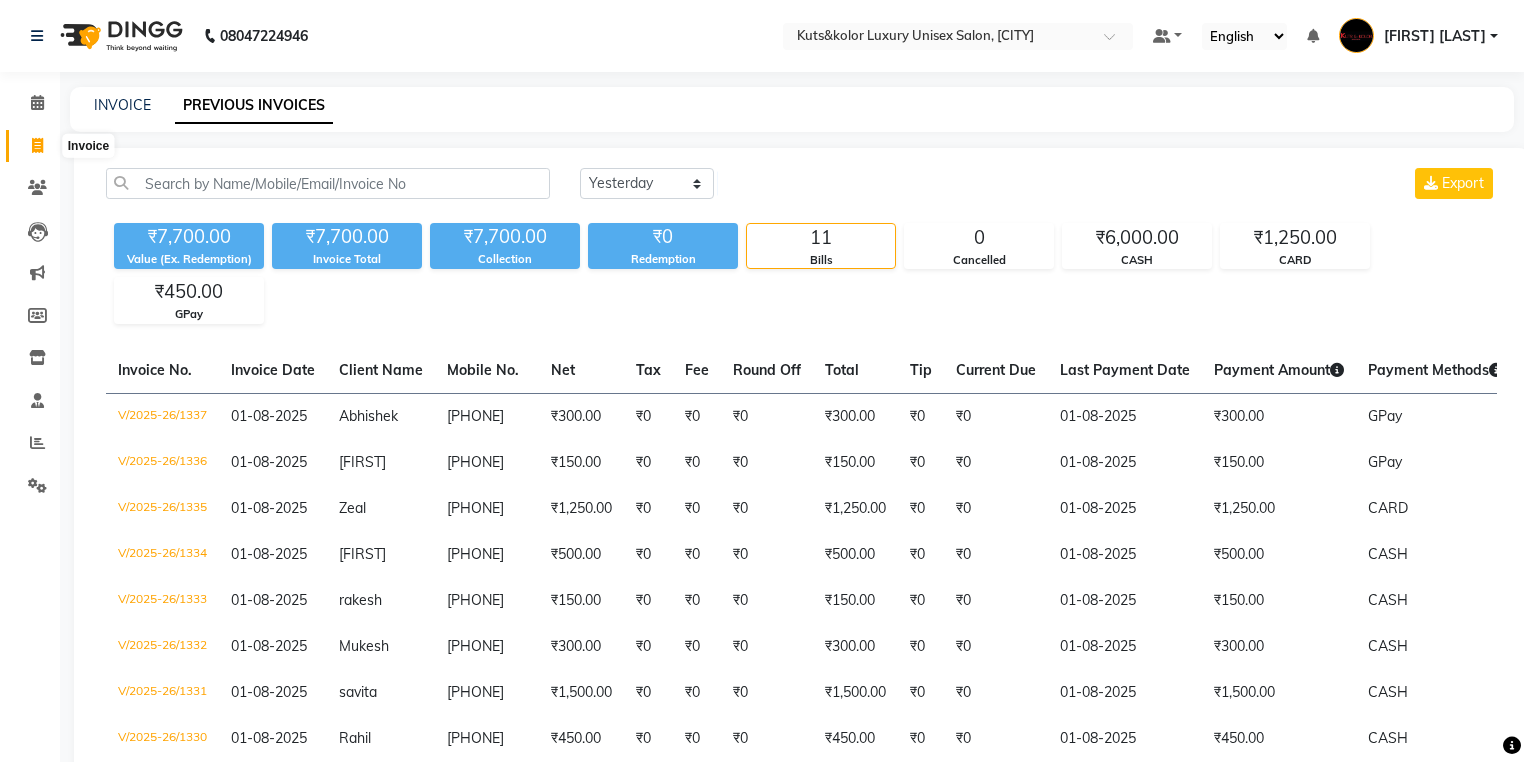 click 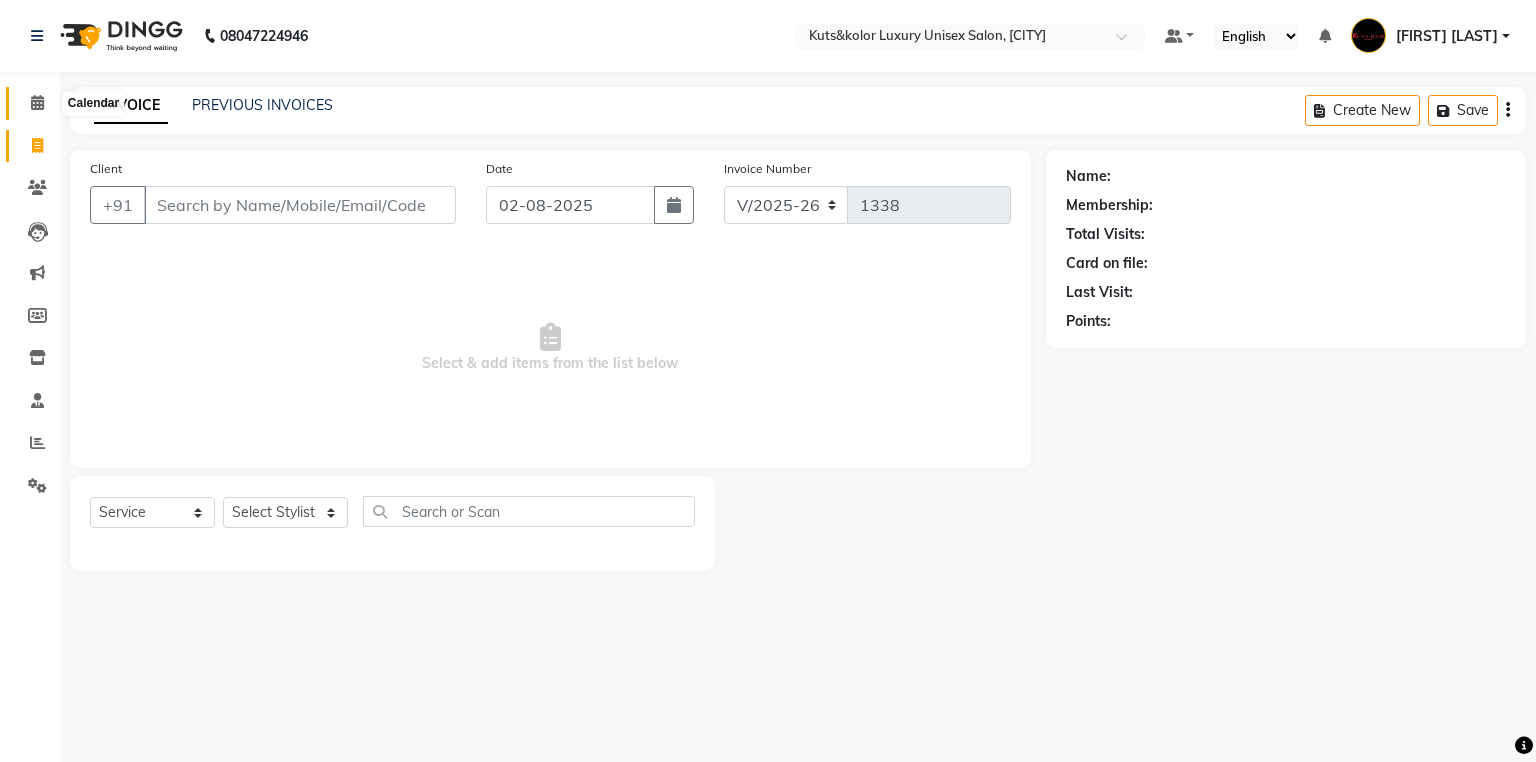 click 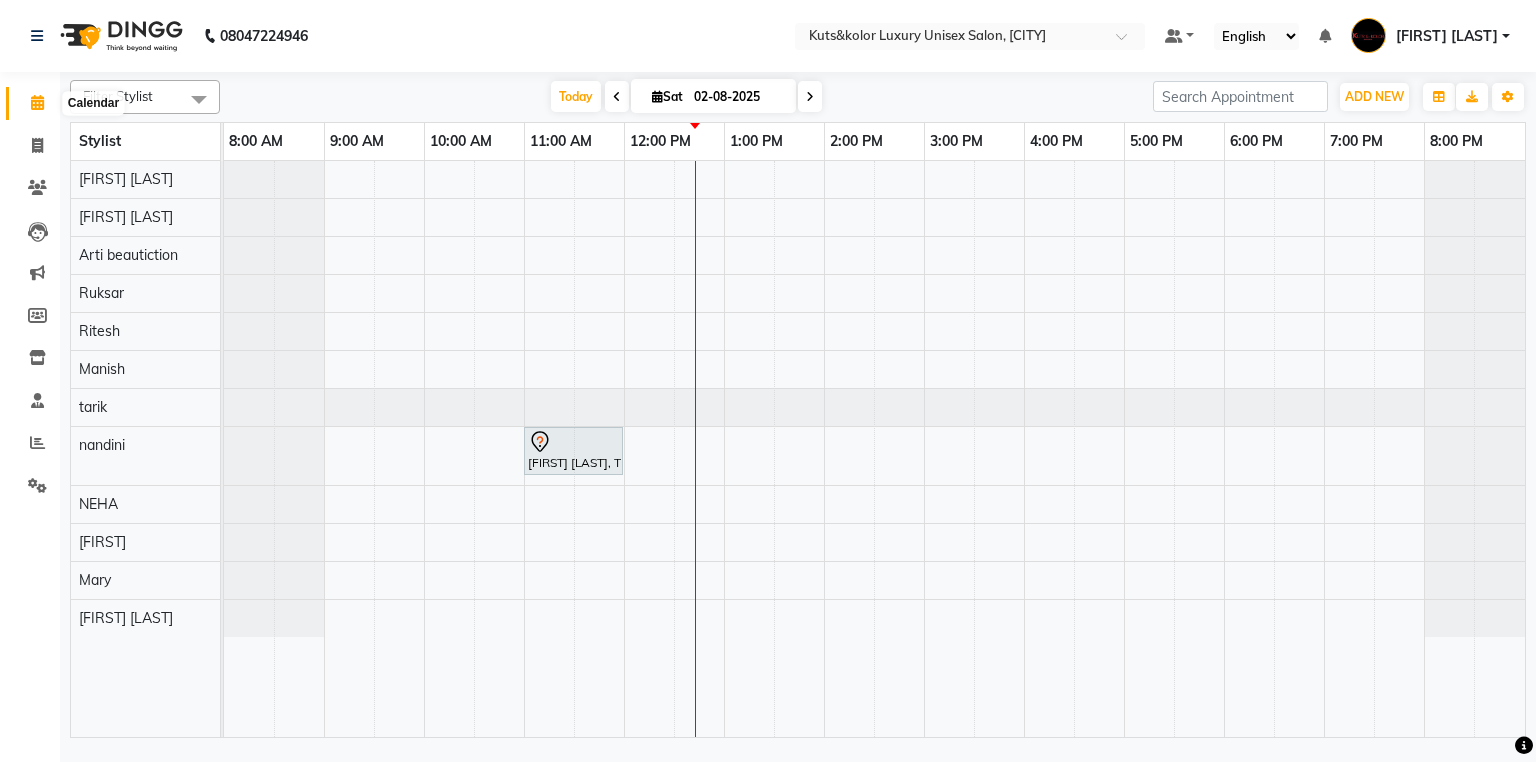 click 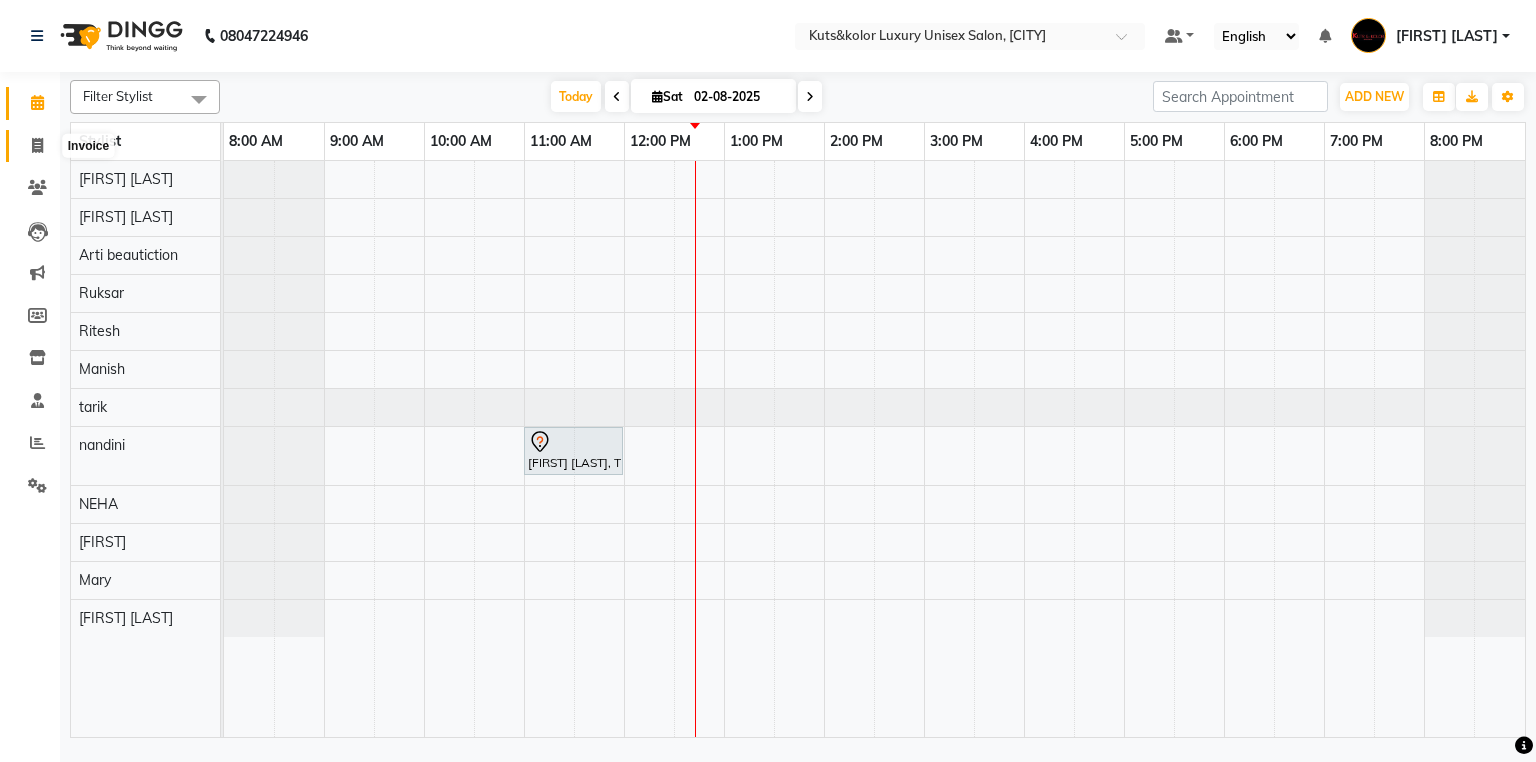 click 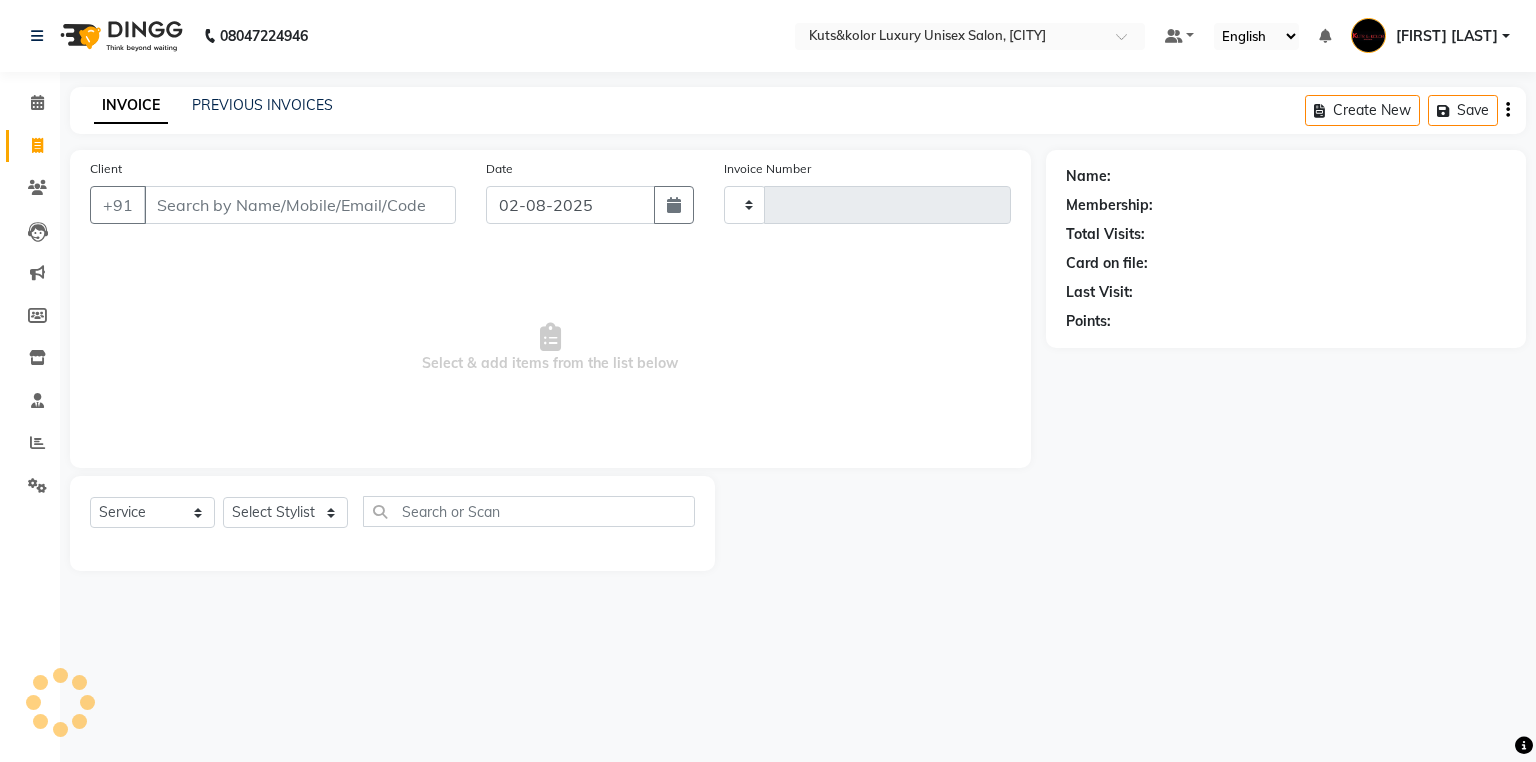 type on "1338" 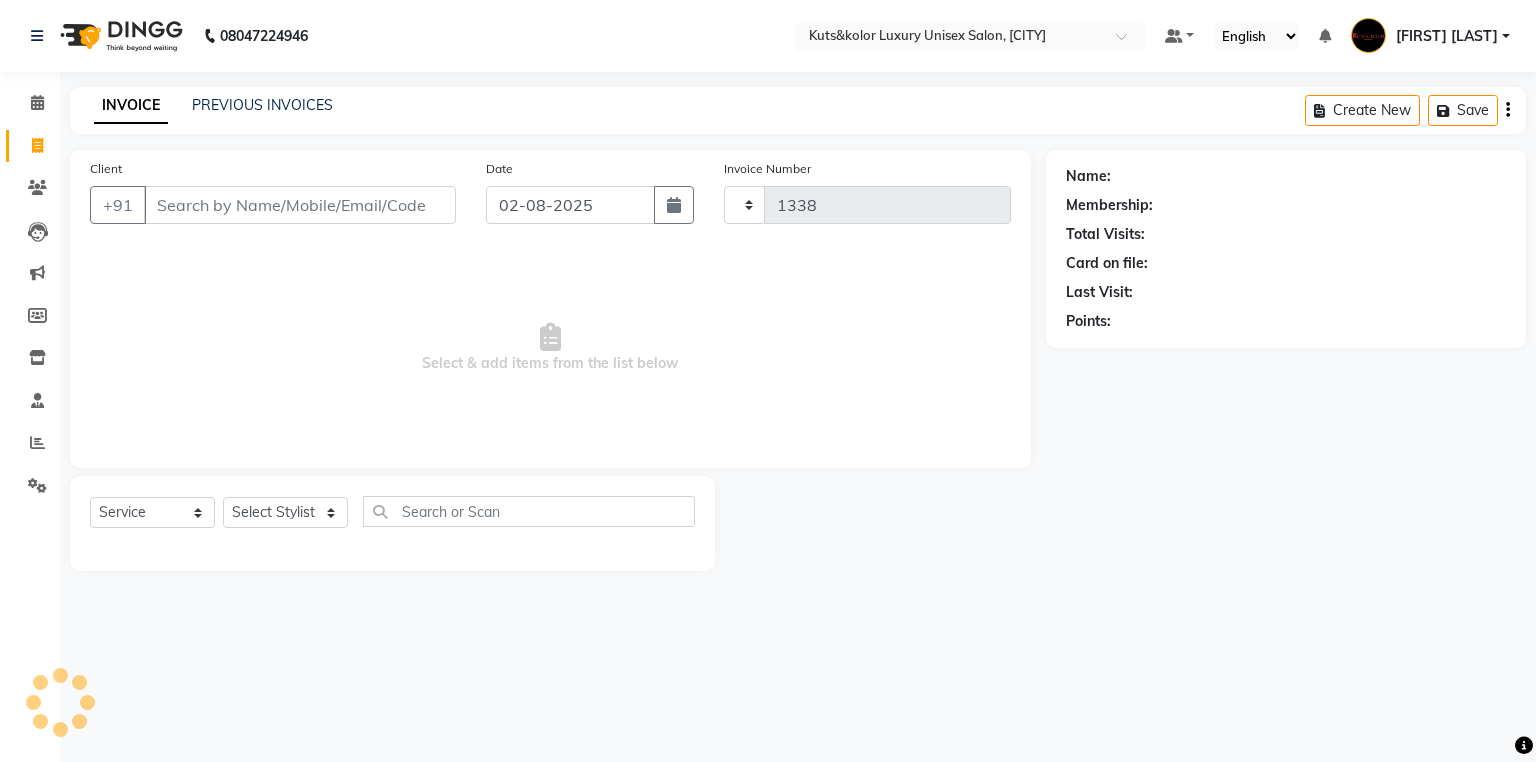select on "7374" 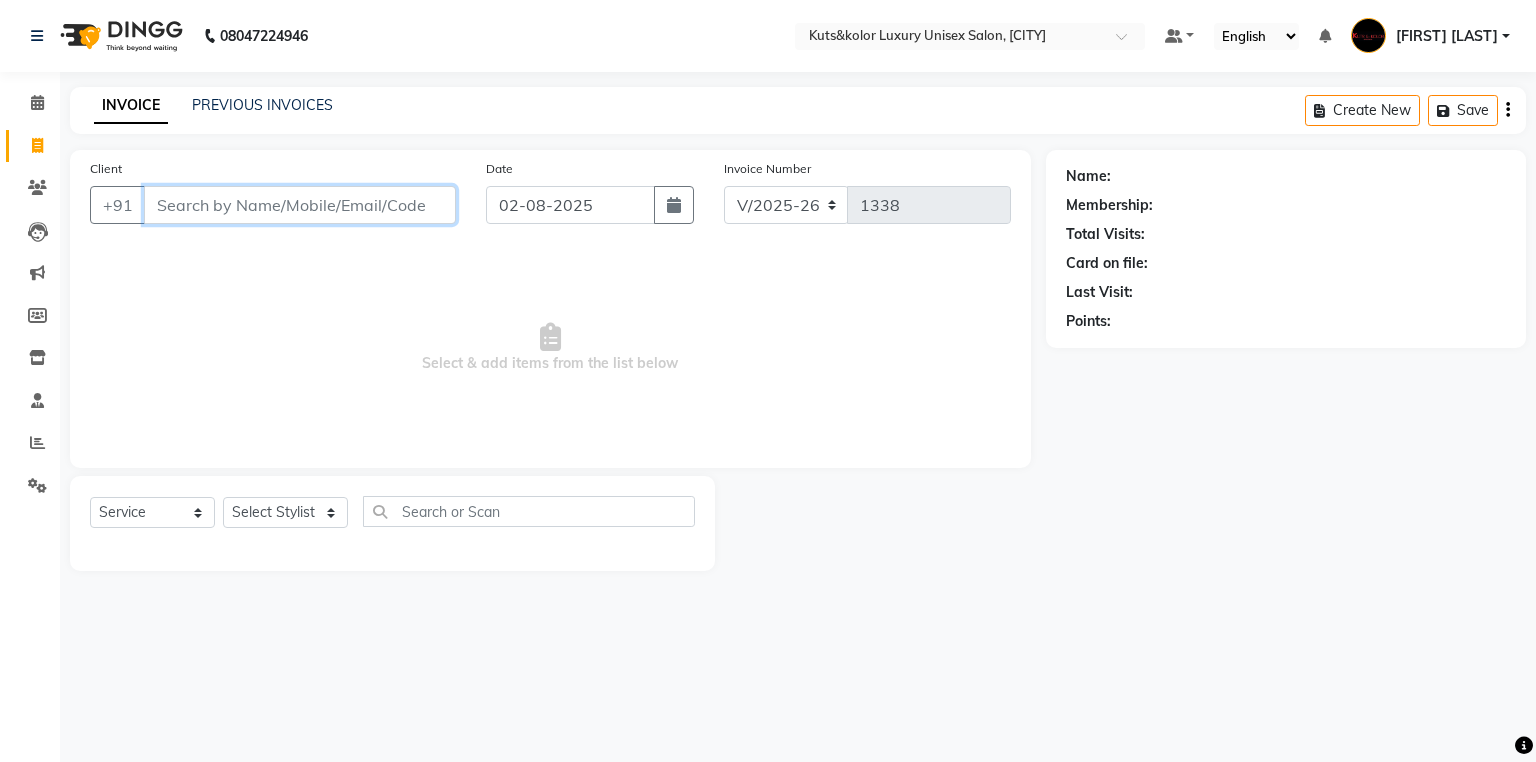 click on "Client" at bounding box center [300, 205] 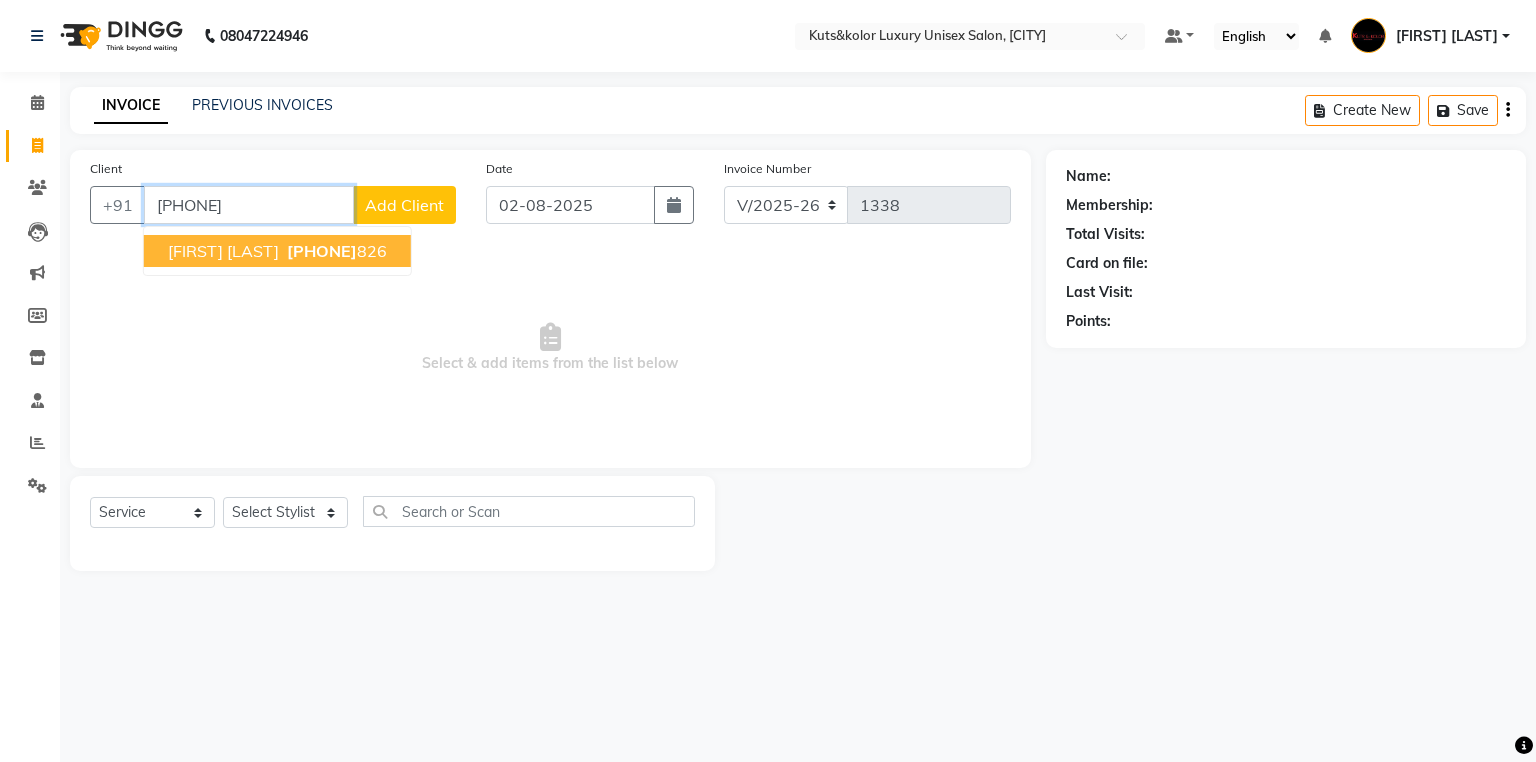 click on "[FIRST] [LAST]   [PHONE]" at bounding box center [277, 251] 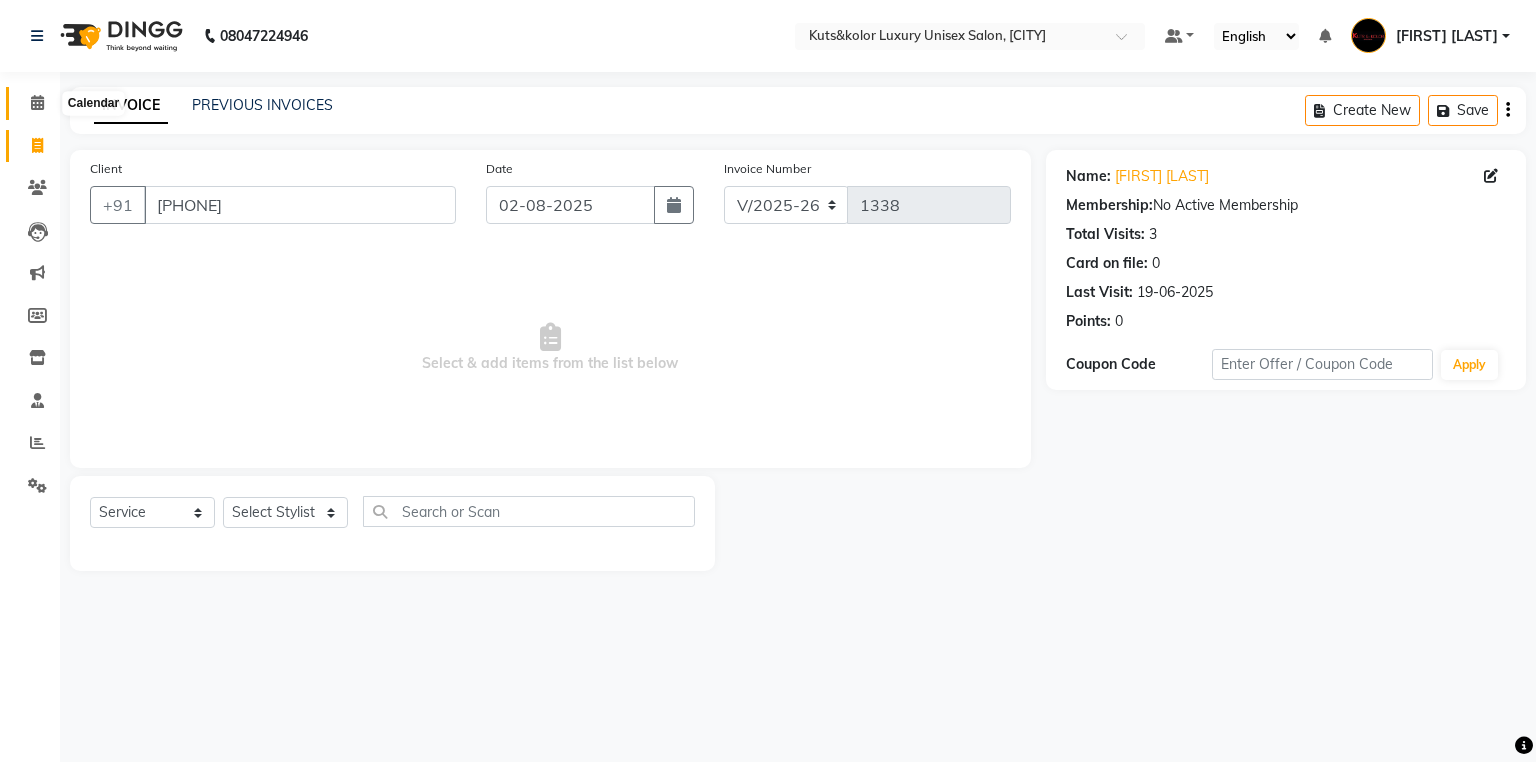 click 